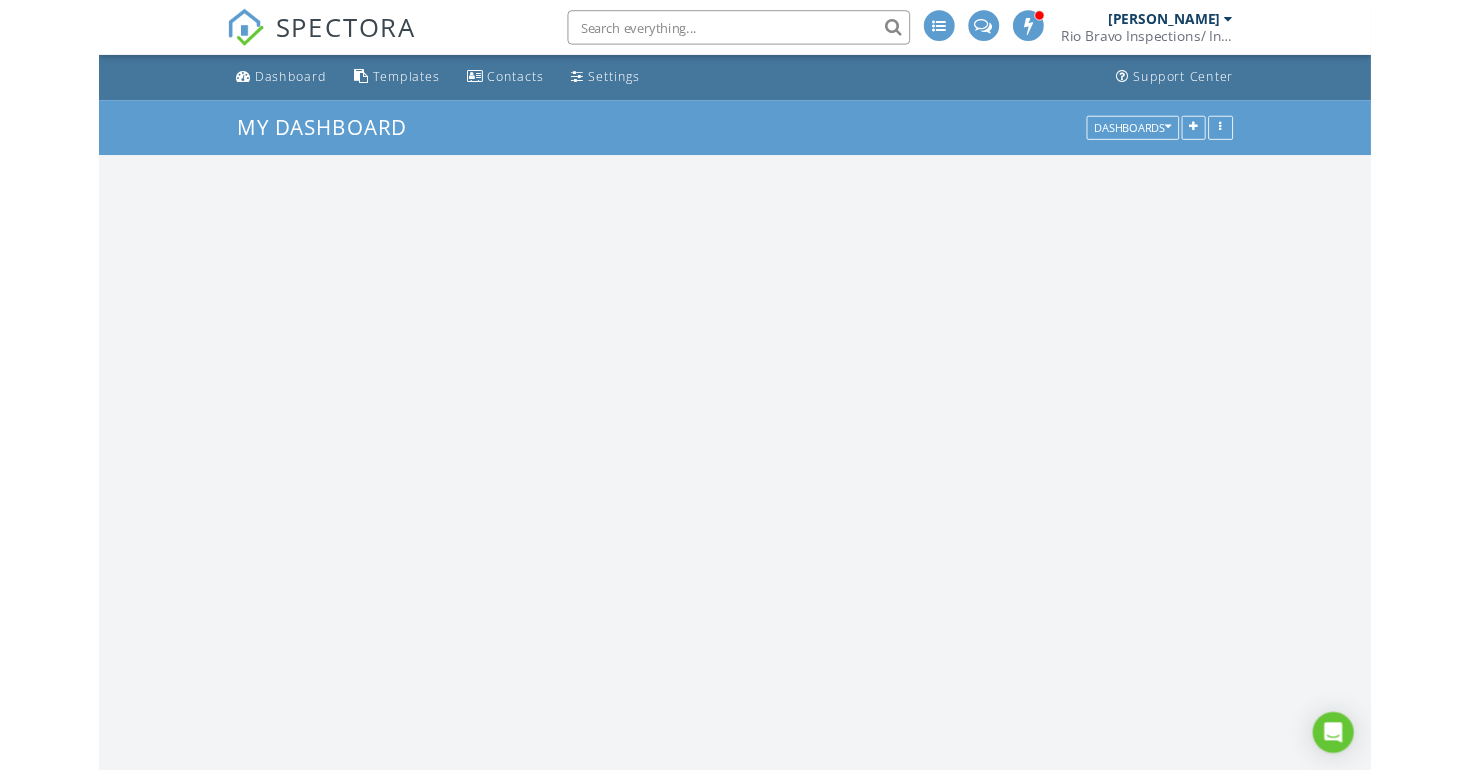 scroll, scrollTop: 1100, scrollLeft: 0, axis: vertical 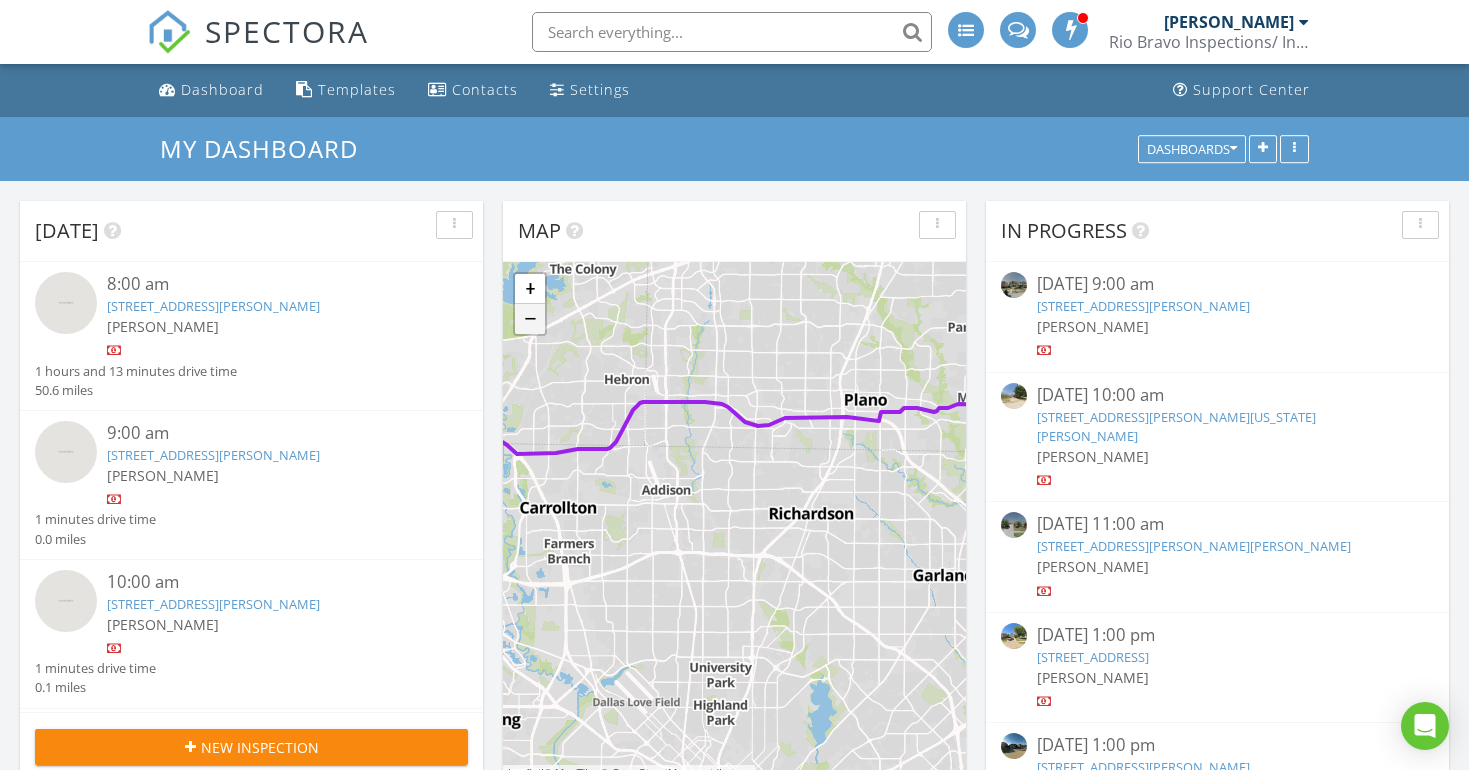 click on "−" at bounding box center (530, 319) 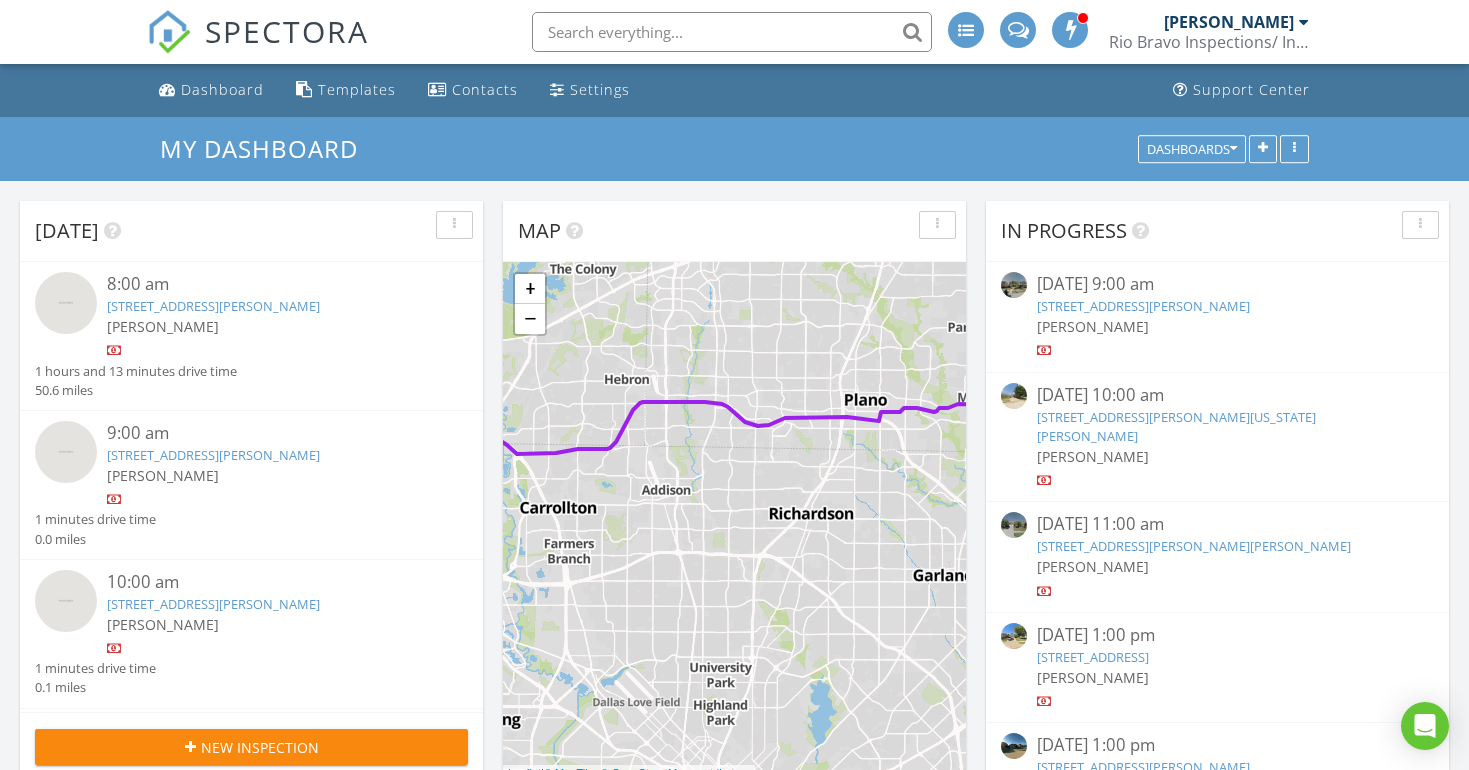 scroll, scrollTop: 11, scrollLeft: 0, axis: vertical 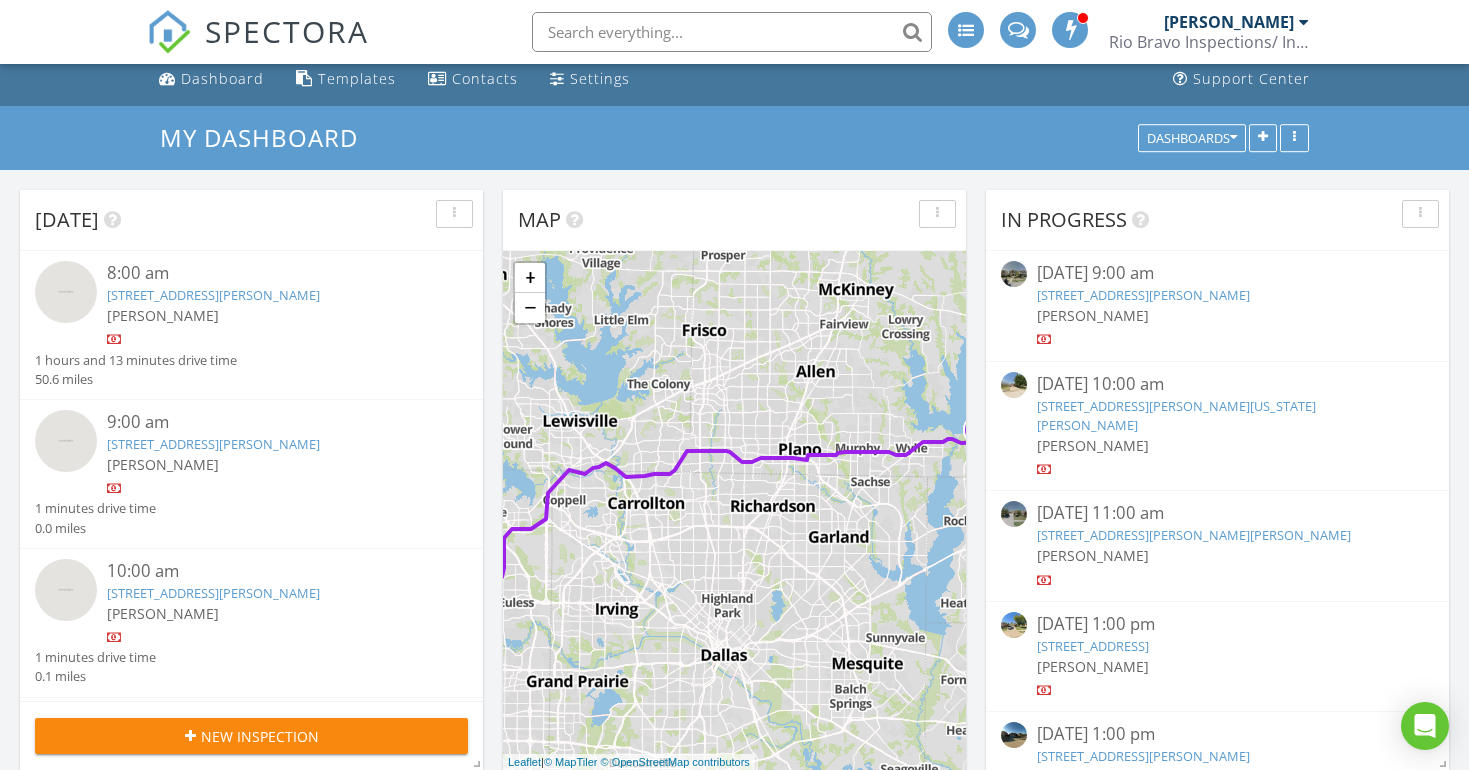 click on "1 2 3 4 5 6 7 8 9 + − TX 121, [GEOGRAPHIC_DATA][PERSON_NAME], , , , , , [GEOGRAPHIC_DATA], ,  87.4 km, 1 h 27 min Head north on [GEOGRAPHIC_DATA][PERSON_NAME] 600 m Turn right onto [GEOGRAPHIC_DATA][PERSON_NAME] 2.5 km Take the ramp on the left towards [GEOGRAPHIC_DATA] 121 350 m Merge left onto [GEOGRAPHIC_DATA] 121 10 km Keep left towards [GEOGRAPHIC_DATA] 121 North 3 km Keep left onto [GEOGRAPHIC_DATA] ([GEOGRAPHIC_DATA] 121) 5.5 km Continue onto [PERSON_NAME][GEOGRAPHIC_DATA][PERSON_NAME] (SRT) 4.5 km Take the ramp towards I 35E South: [GEOGRAPHIC_DATA] 2.5 km Keep right towards PGBT [GEOGRAPHIC_DATA]: [GEOGRAPHIC_DATA][PERSON_NAME] 2 km Merge left onto [GEOGRAPHIC_DATA][PERSON_NAME] (PGBT) 25 km Take the ramp towards [GEOGRAPHIC_DATA] 500 m Go straight onto [GEOGRAPHIC_DATA][PERSON_NAME] (TX 190) 900 m Turn left onto [GEOGRAPHIC_DATA] 600 m Turn right onto [GEOGRAPHIC_DATA] 4 km Continue onto [GEOGRAPHIC_DATA] 1.5 km Continue onto FM 544 7 km Turn left onto [GEOGRAPHIC_DATA] 78 10 km Make a slight right onto [PERSON_NAME] Drive 25 m Turn right to stay on [PERSON_NAME][GEOGRAPHIC_DATA] 550 m Continue slightly right onto [GEOGRAPHIC_DATA] 484 1.5 km 600 m 0 m 0 m" at bounding box center (734, 510) 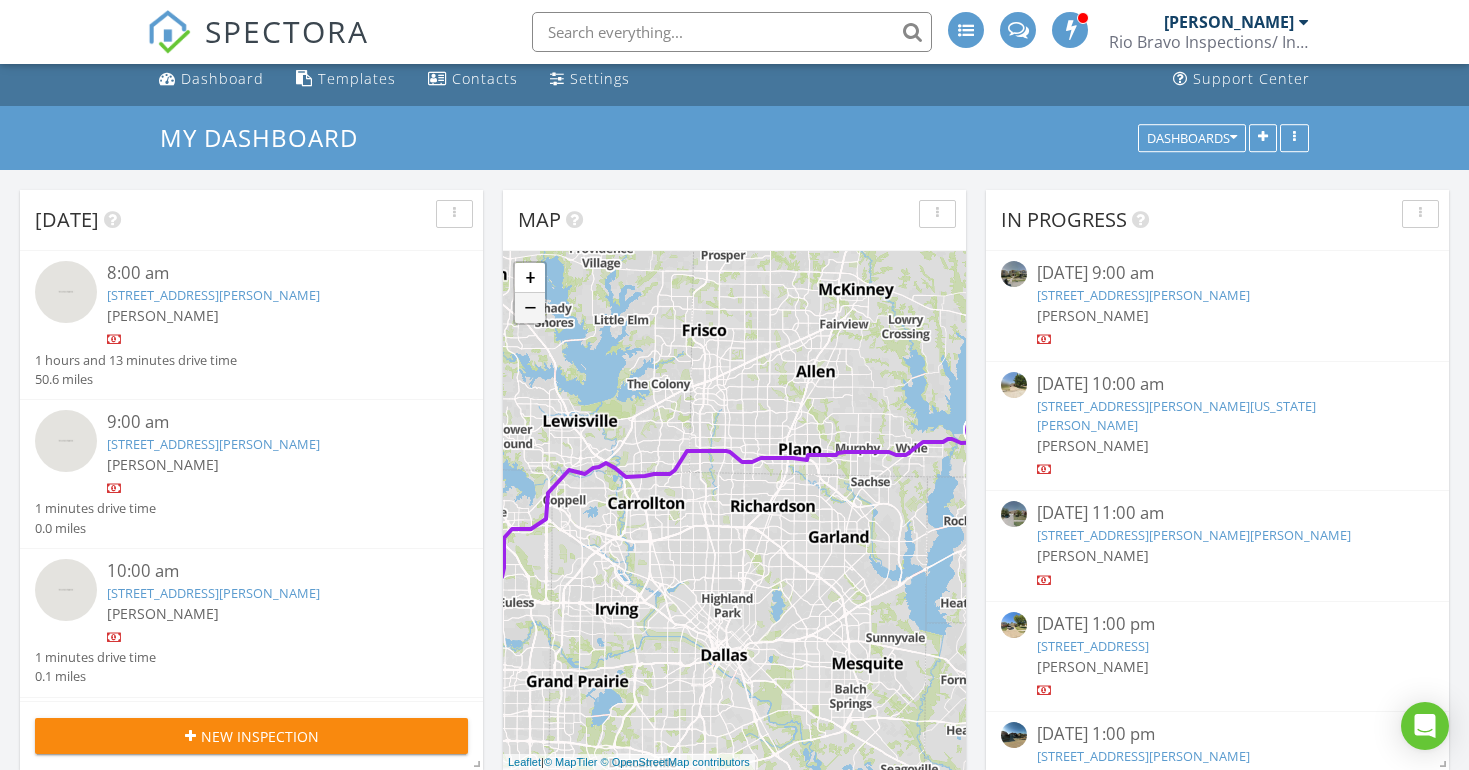 click on "−" at bounding box center (530, 308) 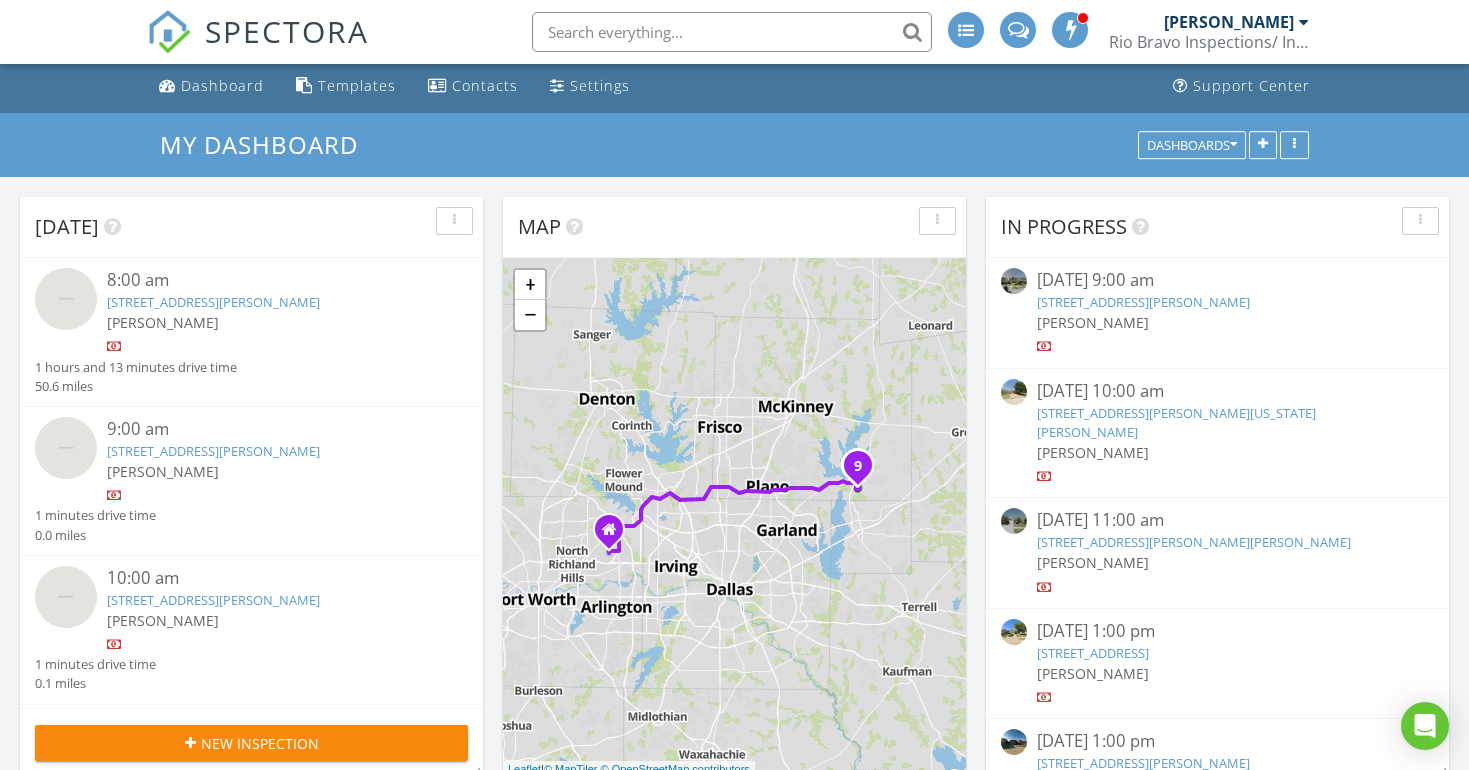 scroll, scrollTop: 0, scrollLeft: 0, axis: both 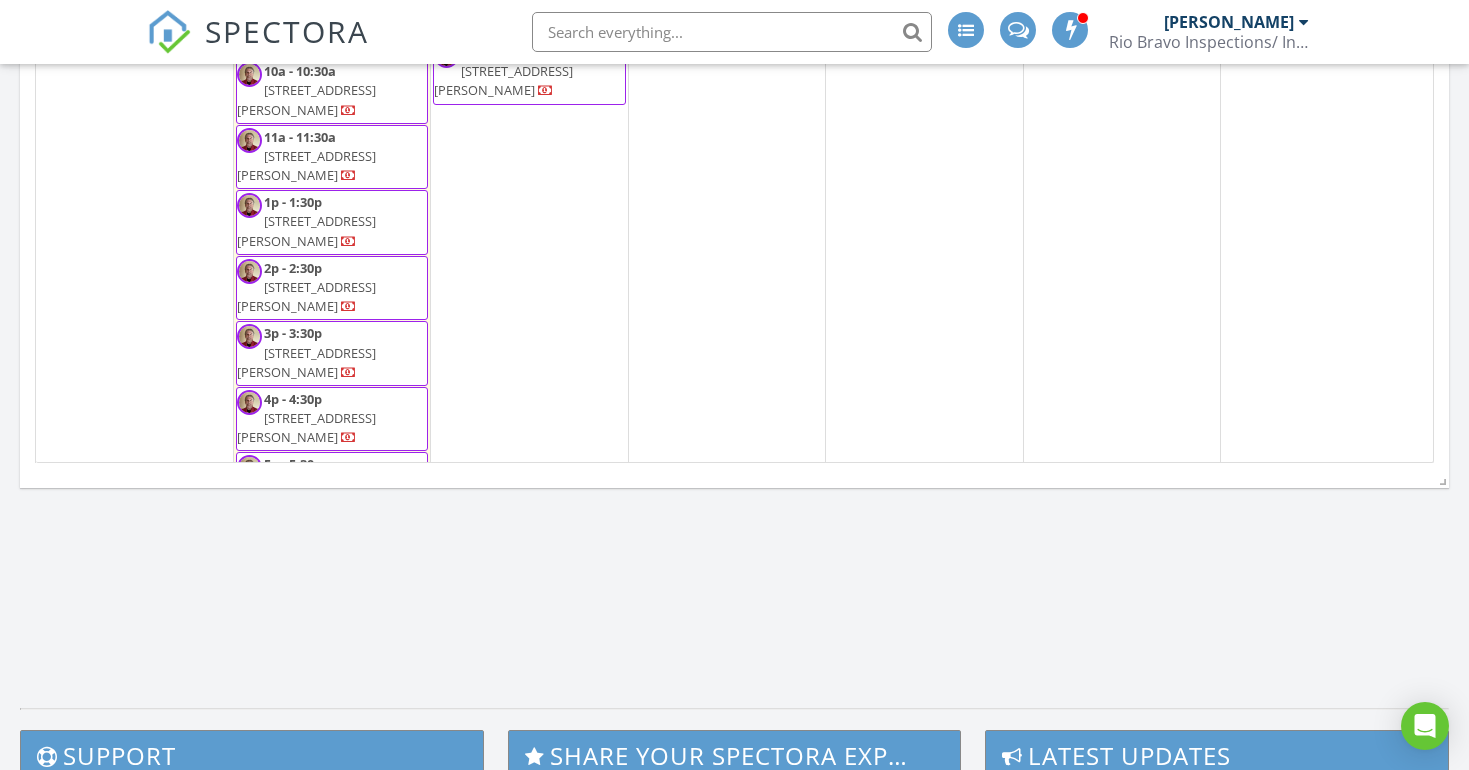 click on "[STREET_ADDRESS][PERSON_NAME]" at bounding box center (306, 296) 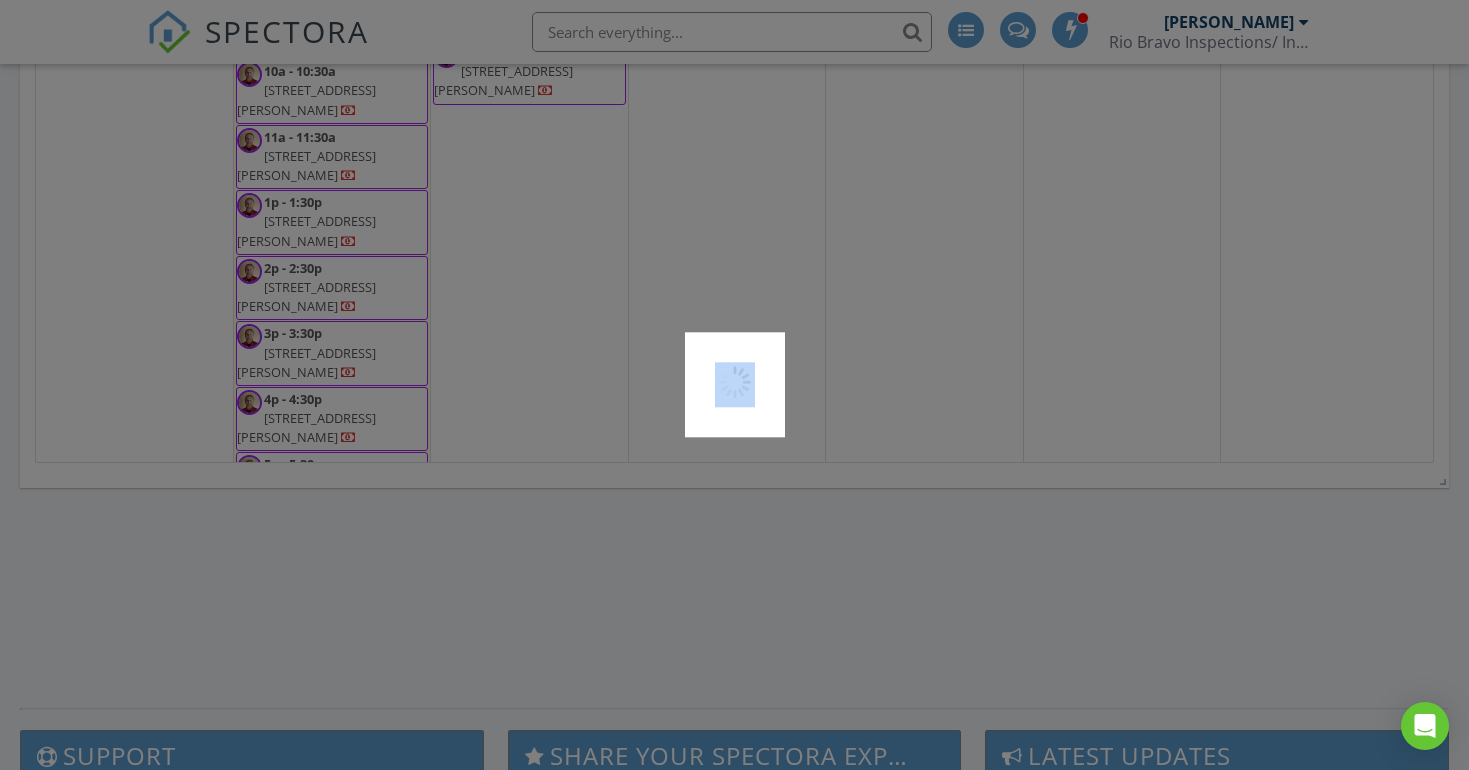 click at bounding box center [734, 385] 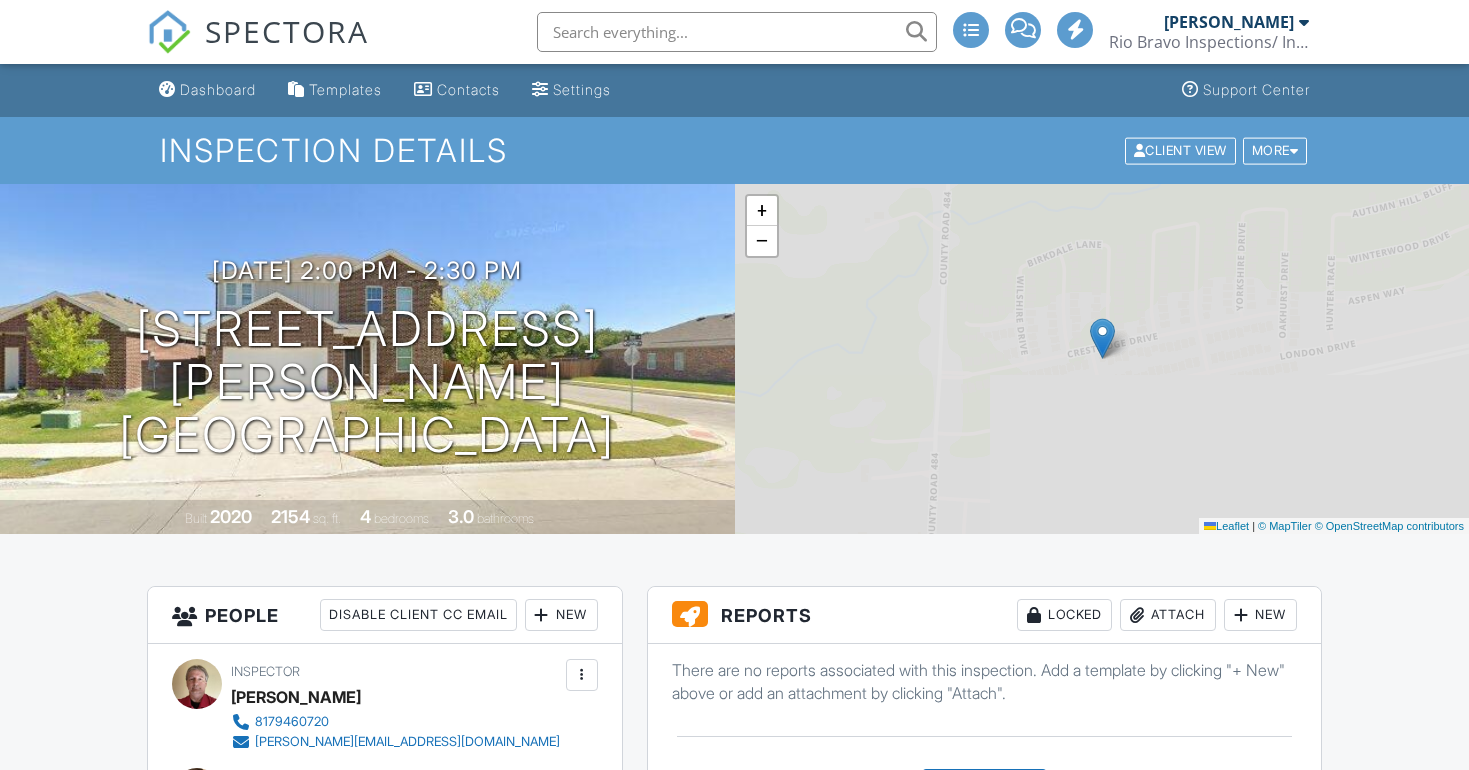 scroll, scrollTop: 0, scrollLeft: 0, axis: both 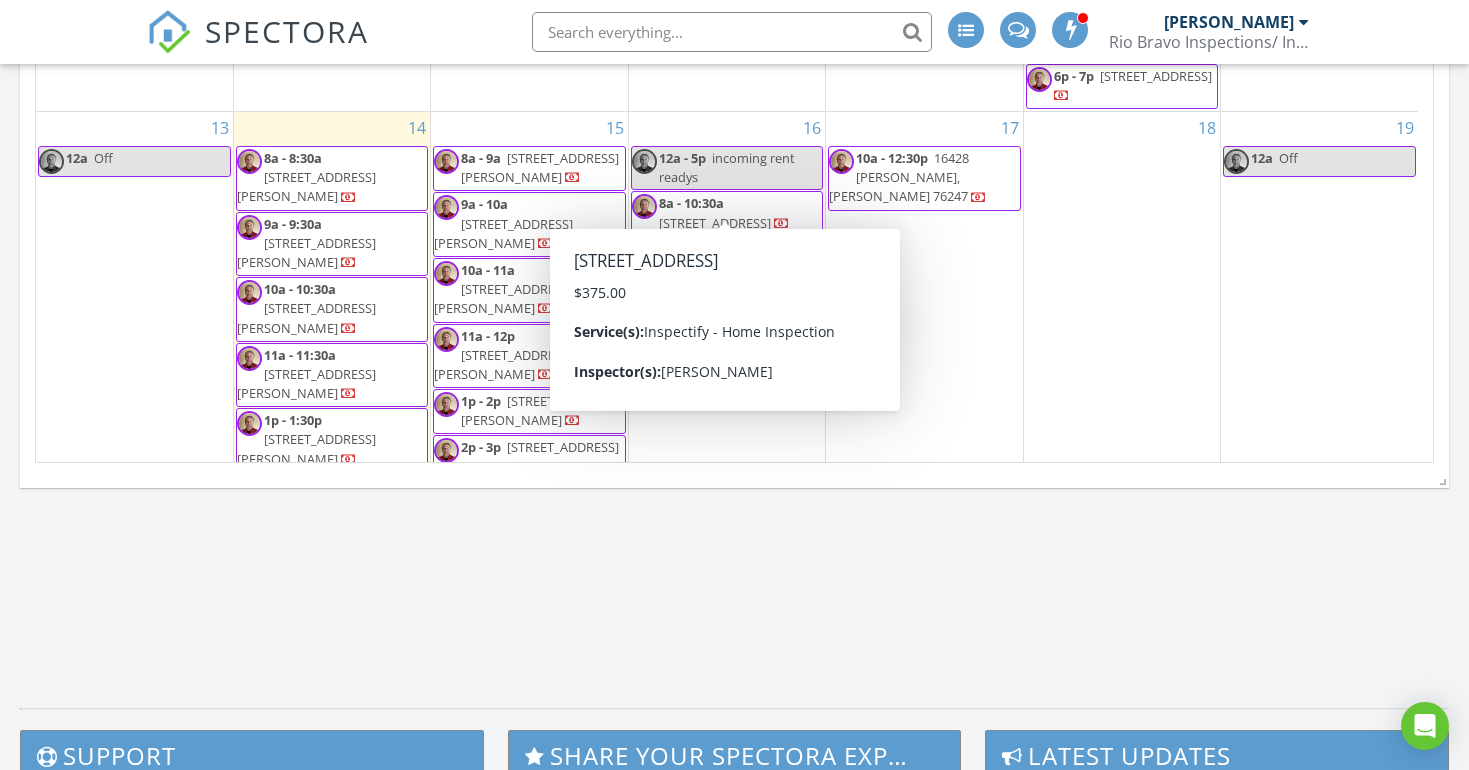 click on "Calendar                 July 2025 today list day week cal wk 4 wk month Sun Mon Tue Wed Thu Fri Sat 29
12a
Off
30 1 2
9a - 10a
7113 Planters Row Dr, McKinney 75070
10a - 11a
9500 George Washington Dr, McKinney 75072
11a - 12:30p
5900 Calloway Dr, McKinney 75070
1p - 2:30p
5005 White Spruce Dr, McKinney 75071
1p - 2p" at bounding box center (734, -2) 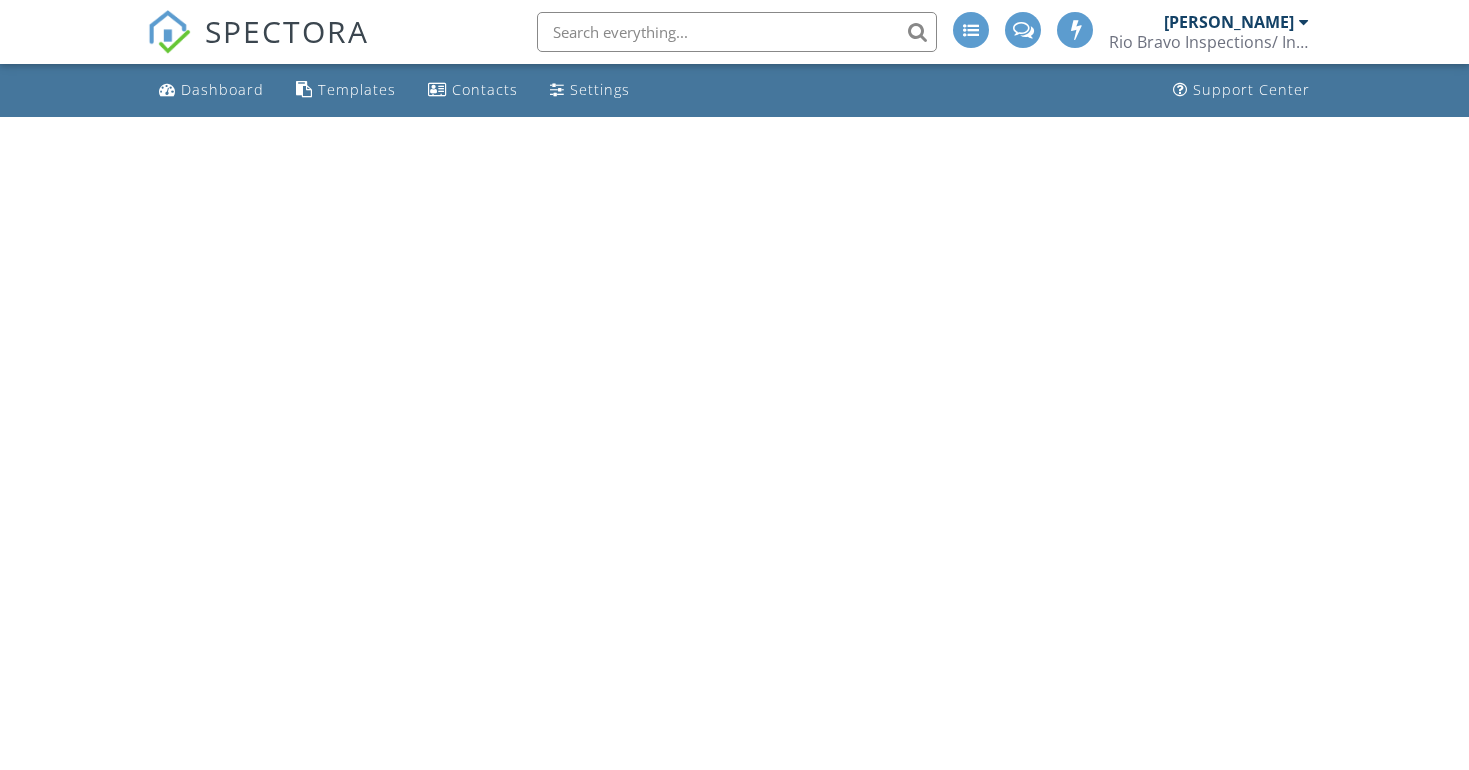 scroll, scrollTop: 0, scrollLeft: 0, axis: both 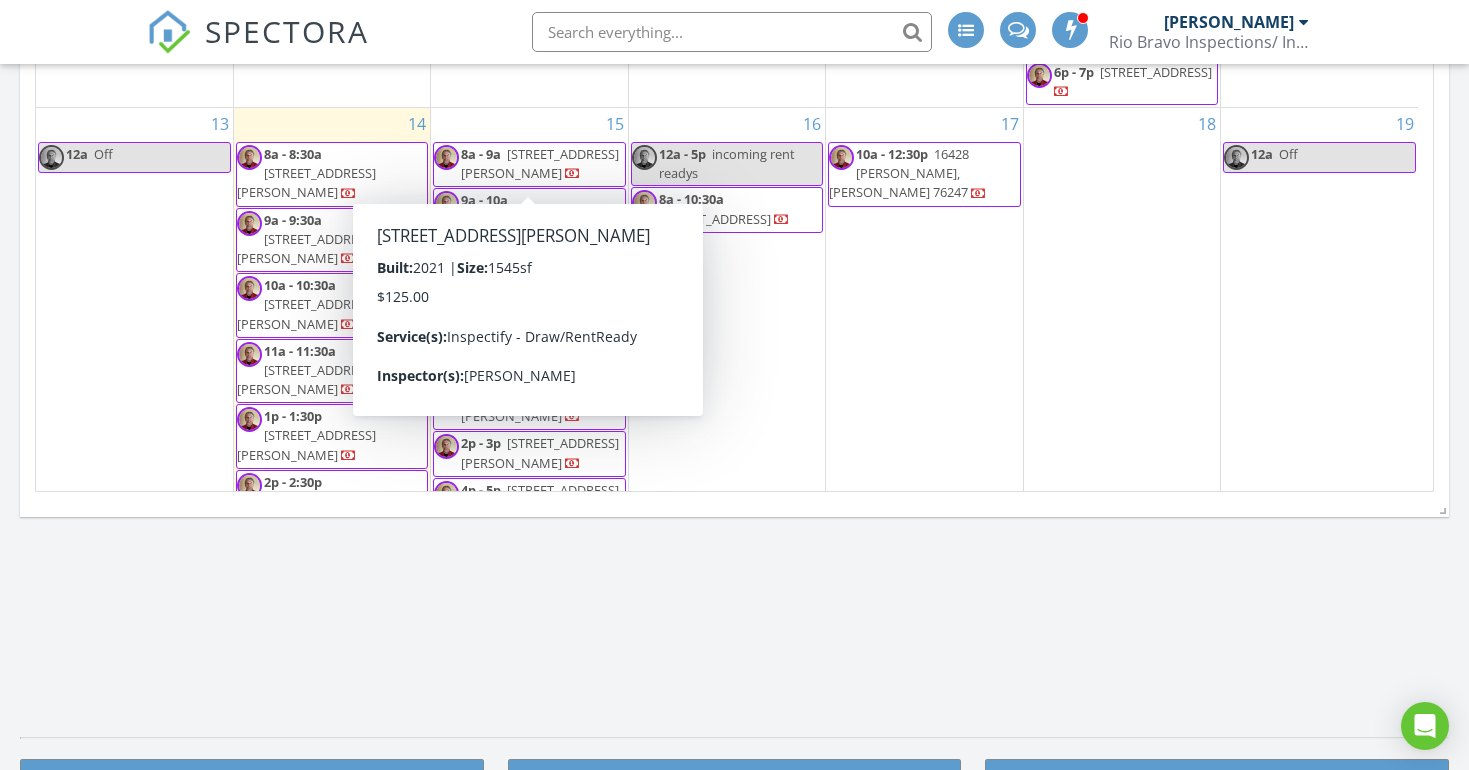 click on "Calendar                 July 2025 today list day week cal wk 4 wk month Sun Mon Tue Wed Thu Fri Sat 29
12a
Off
30 1 2
9a - 10a
7113 Planters Row Dr, McKinney 75070
10a - 11a
9500 George Washington Dr, McKinney 75072
11a - 12:30p
5900 Calloway Dr, McKinney 75070
1p - 2:30p
5005 White Spruce Dr, McKinney 75071
1p - 2p" at bounding box center [734, 27] 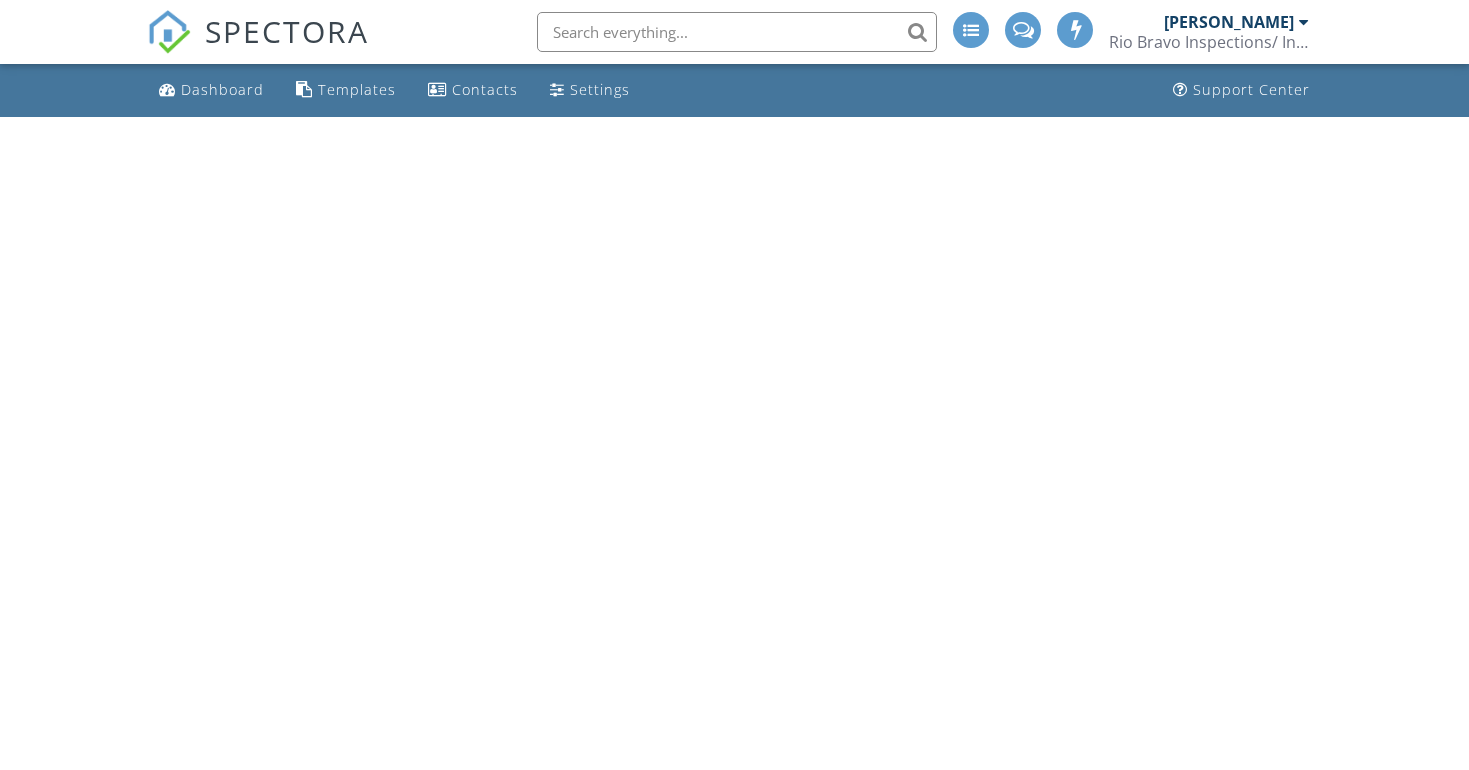 scroll, scrollTop: 0, scrollLeft: 0, axis: both 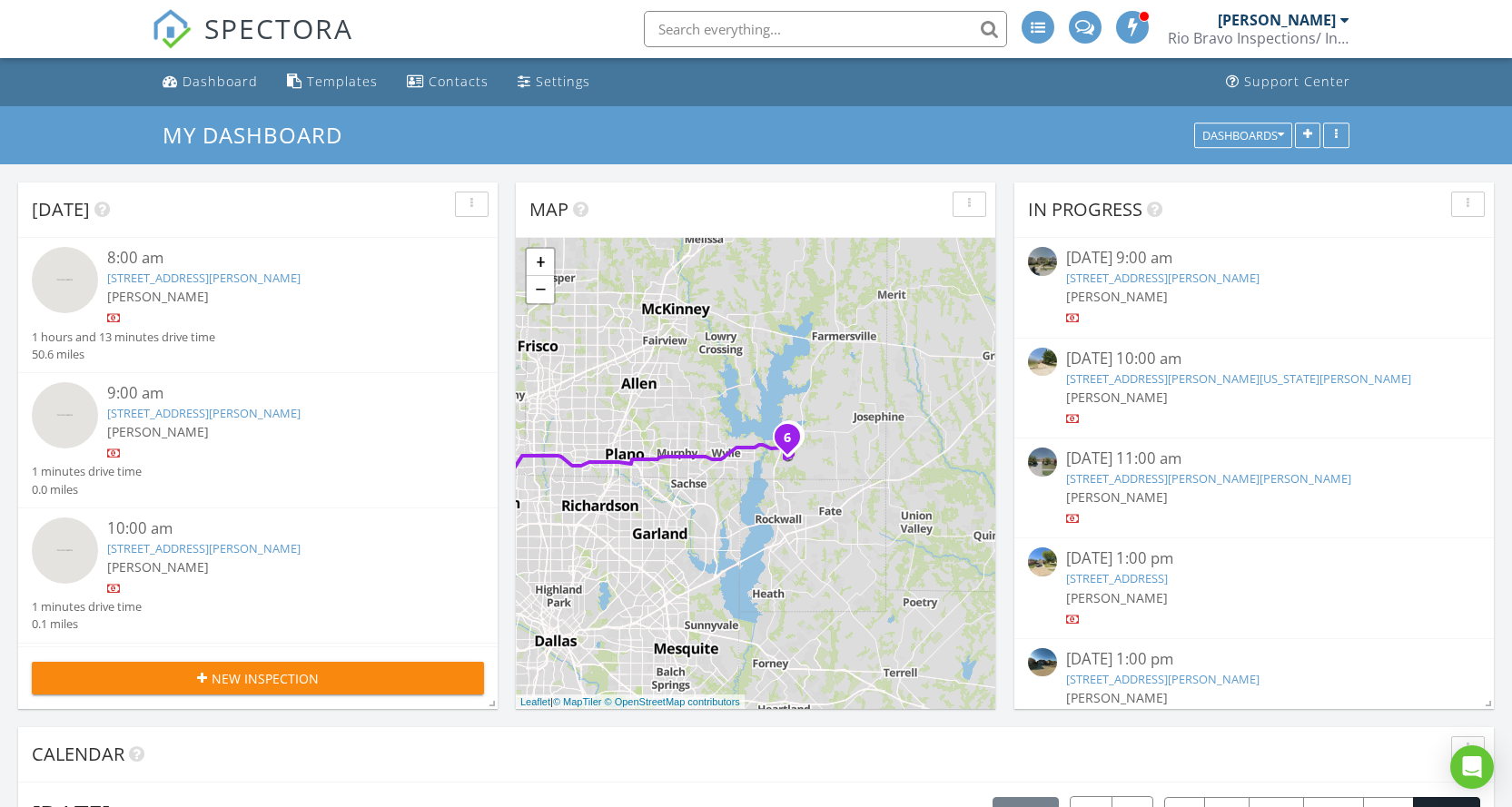 drag, startPoint x: 949, startPoint y: 500, endPoint x: 755, endPoint y: 542, distance: 198.49433 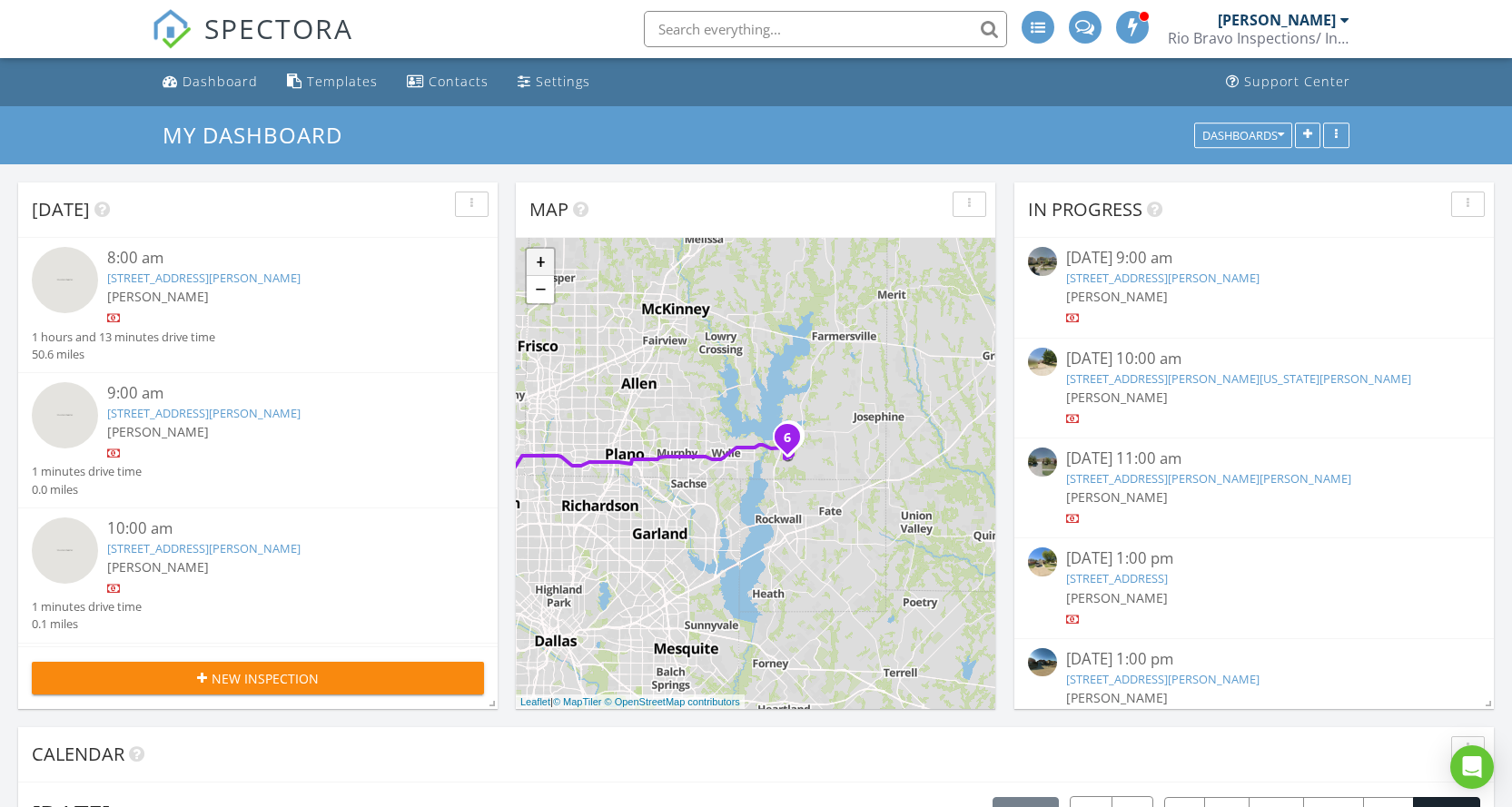 click on "+" at bounding box center (540, 262) 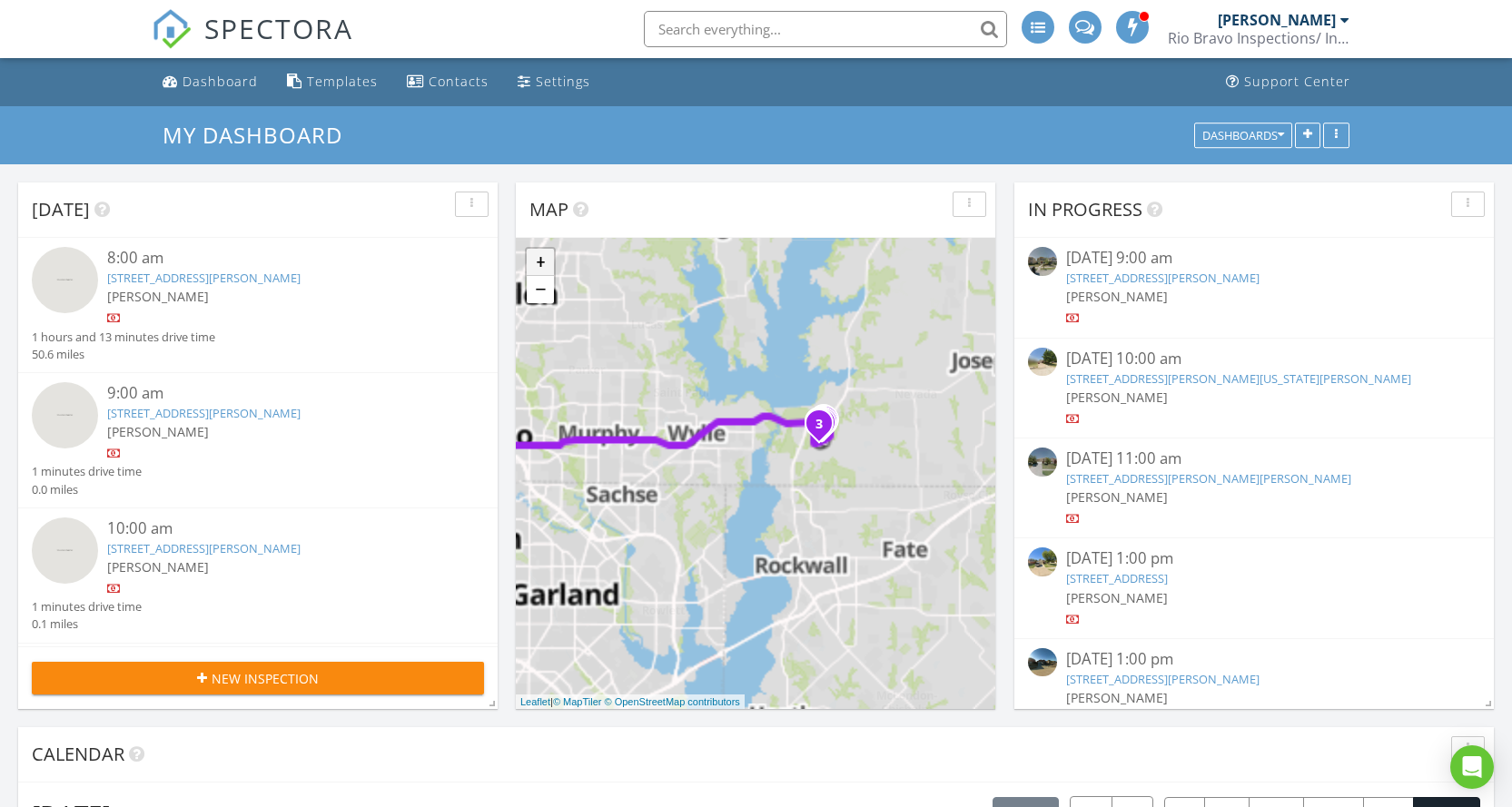 click on "+" at bounding box center [540, 262] 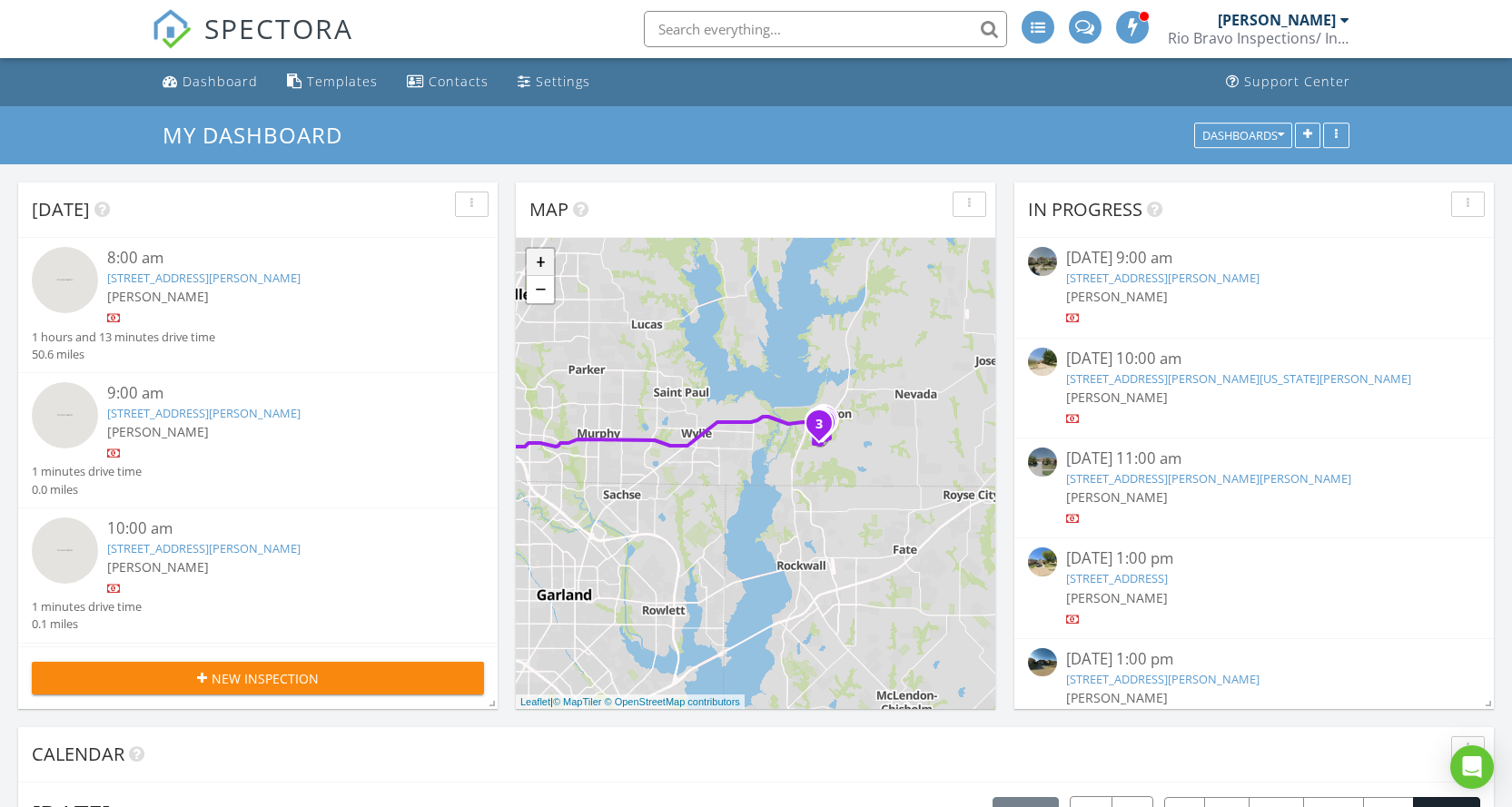 click on "+" at bounding box center (540, 262) 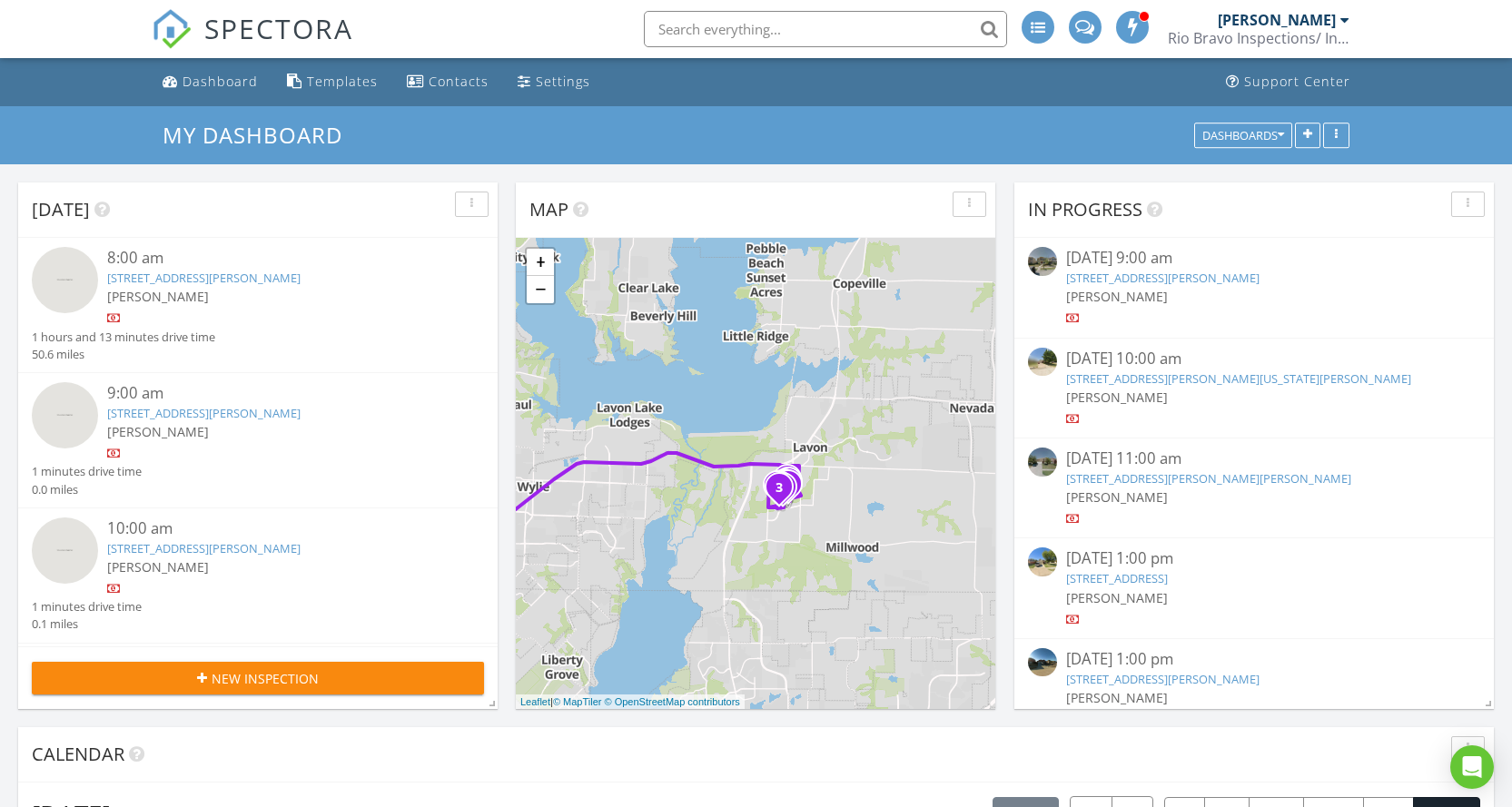 drag, startPoint x: 919, startPoint y: 442, endPoint x: 799, endPoint y: 549, distance: 160.77624 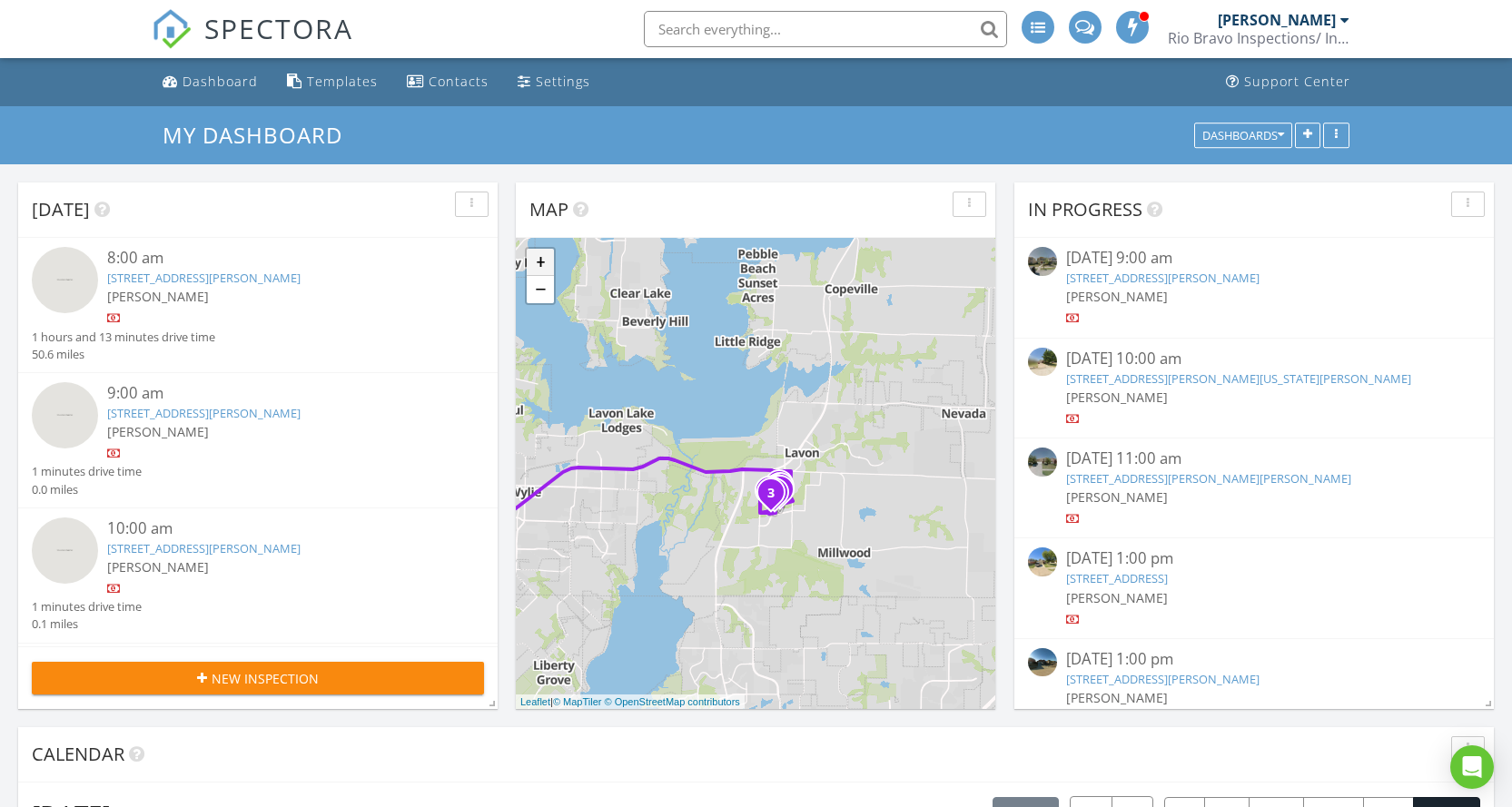 click on "+" at bounding box center [540, 262] 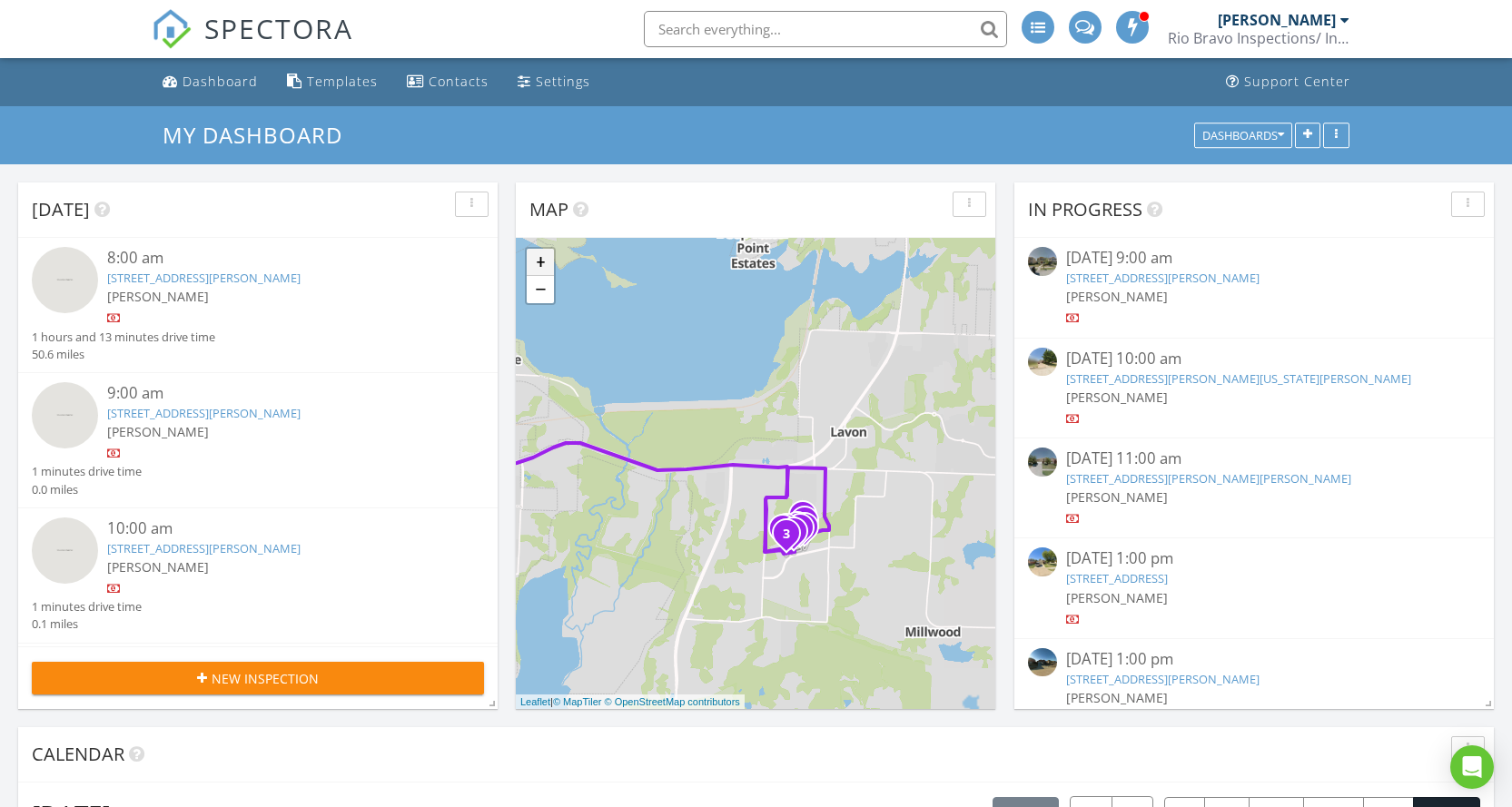 click on "+" at bounding box center (540, 262) 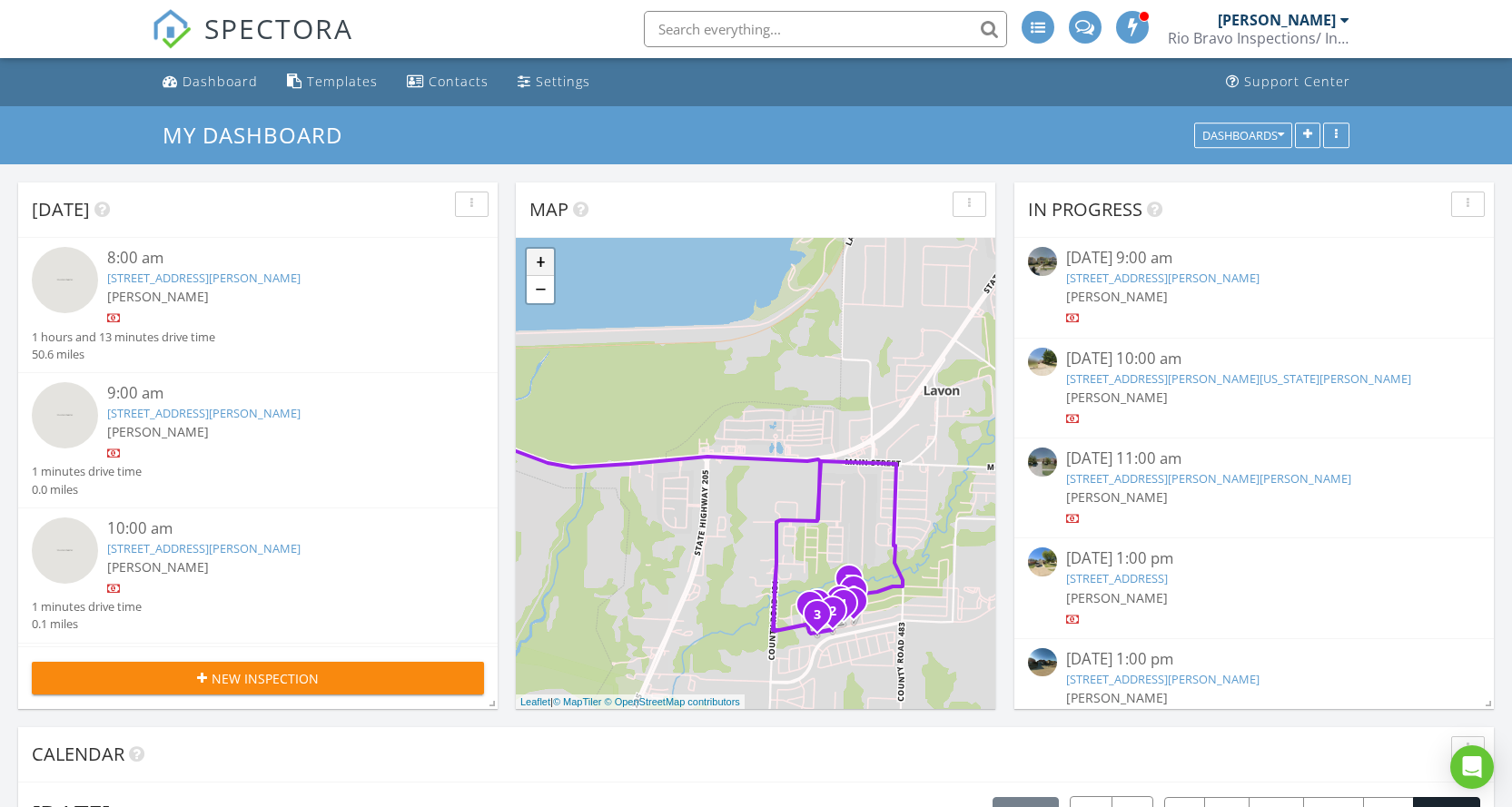 click on "+" at bounding box center [540, 262] 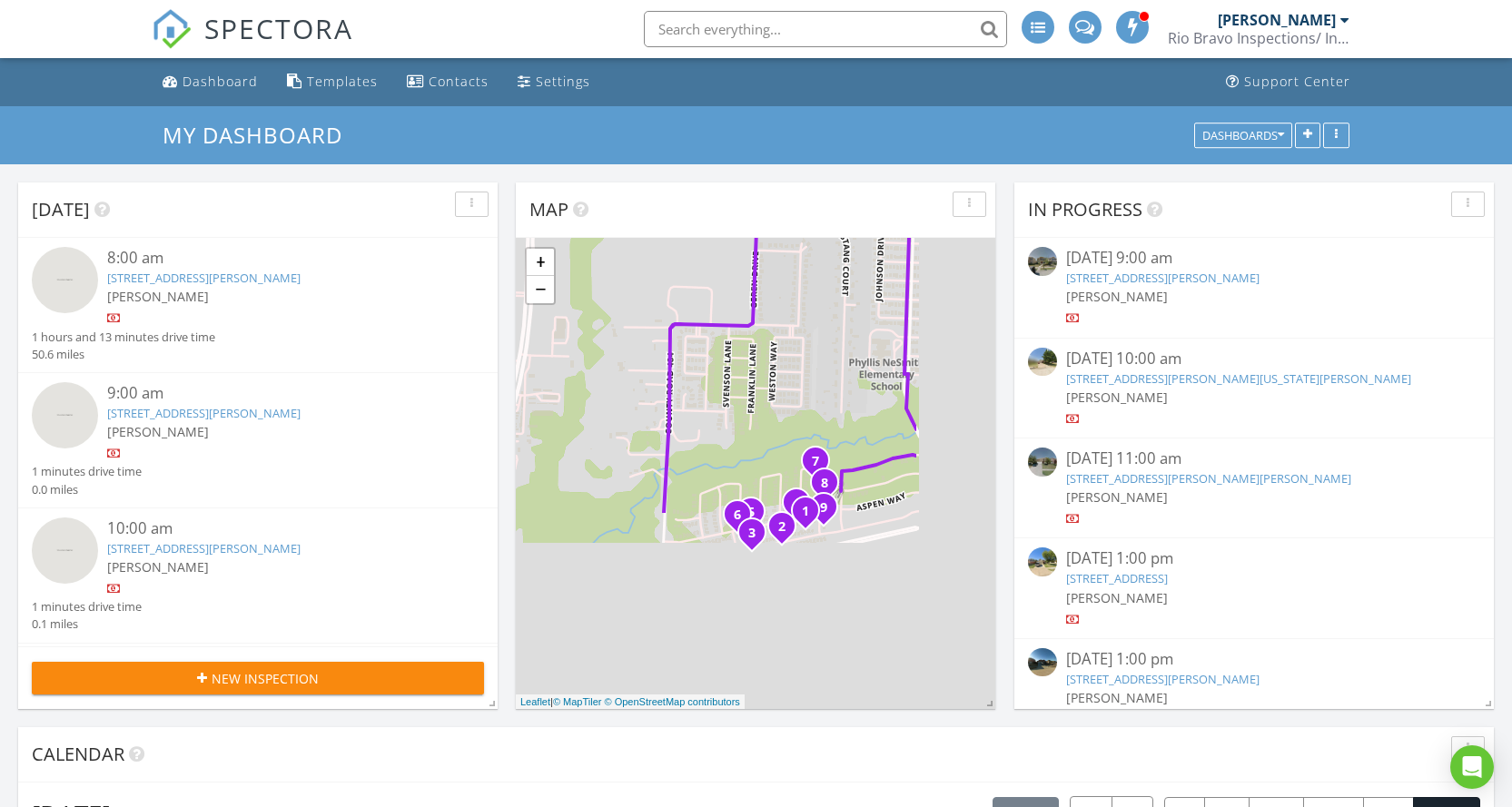drag, startPoint x: 834, startPoint y: 545, endPoint x: 707, endPoint y: 299, distance: 276.8483 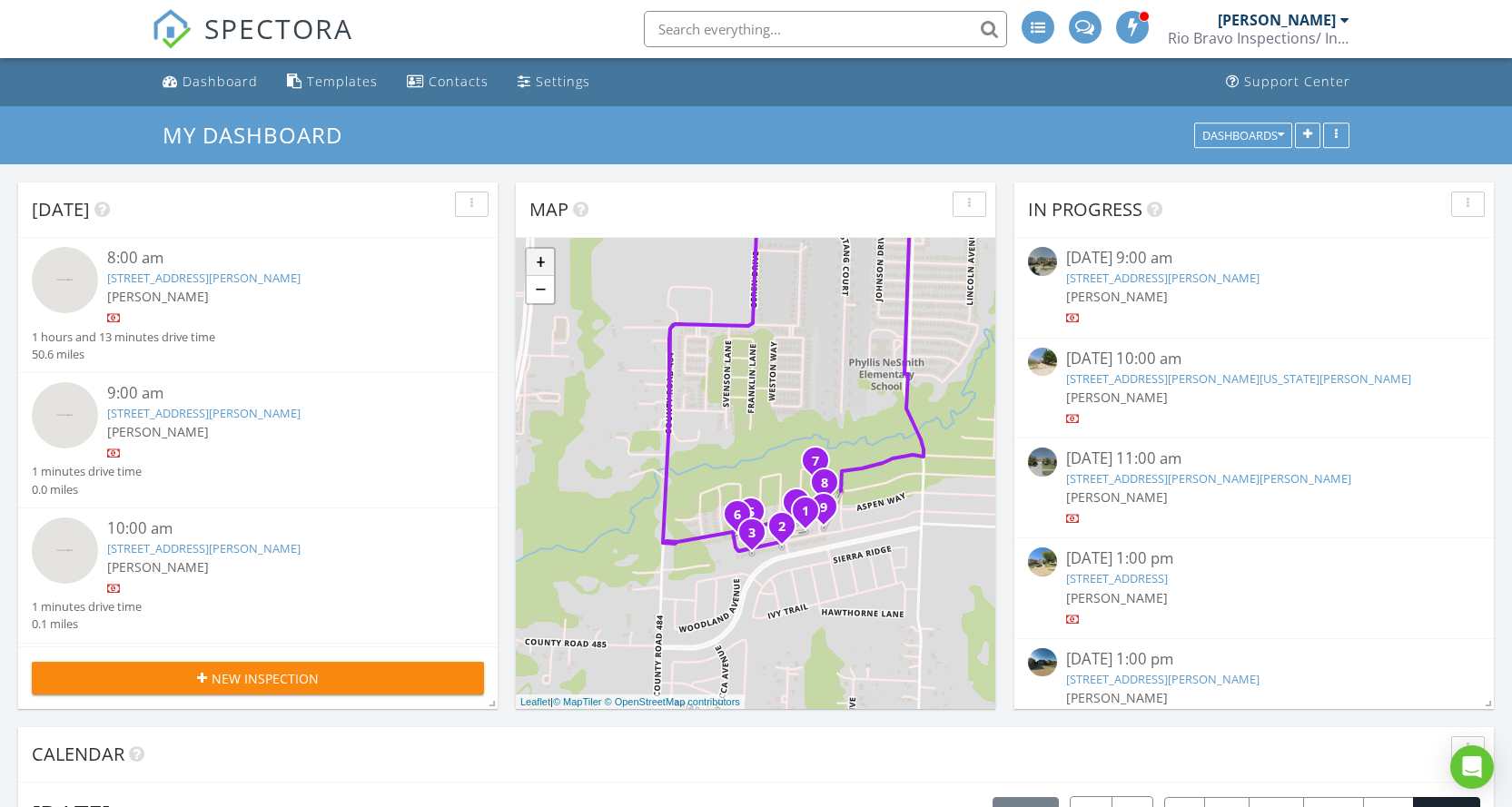 click on "+" at bounding box center (540, 262) 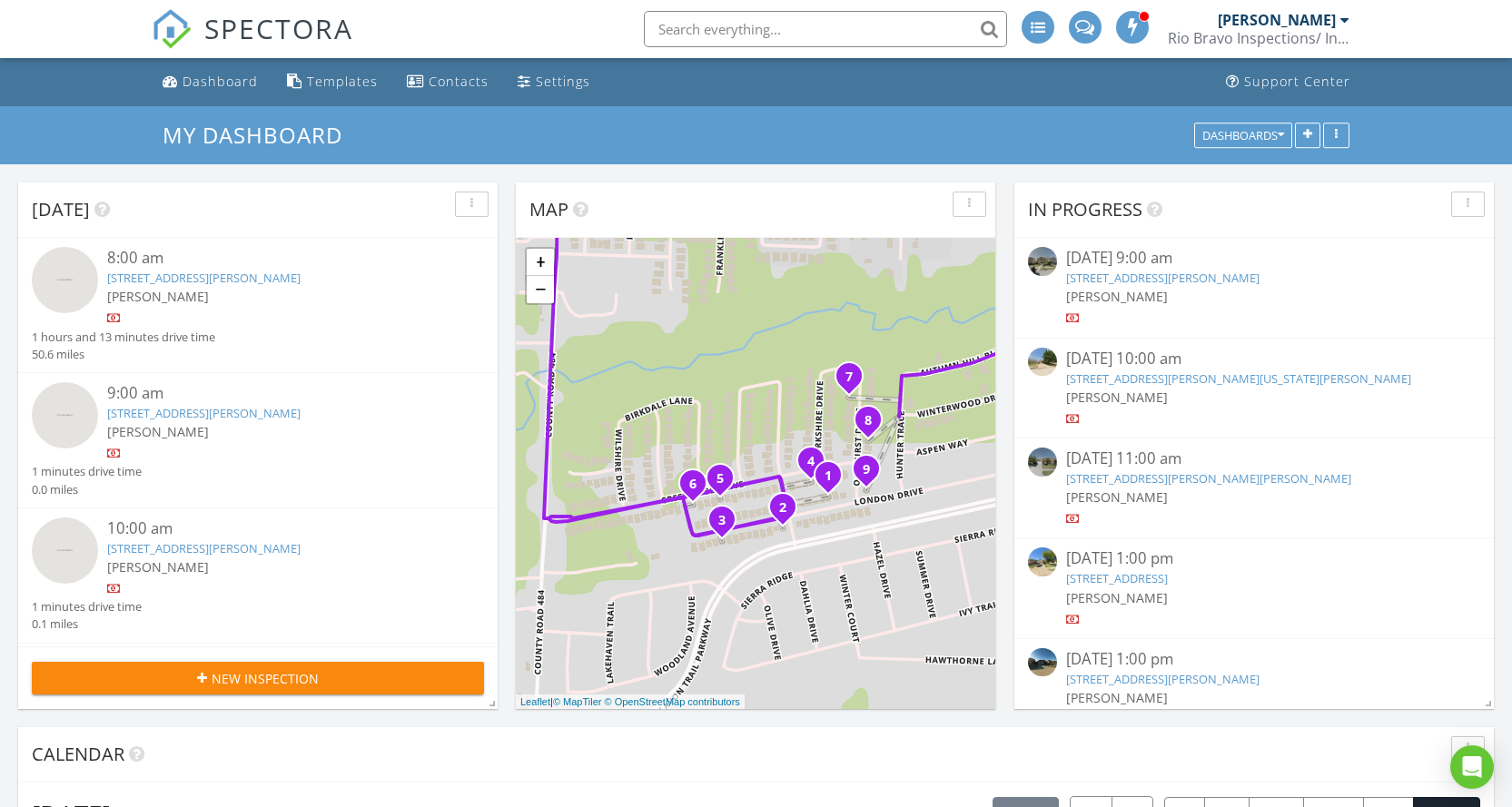 drag, startPoint x: 857, startPoint y: 447, endPoint x: 828, endPoint y: 344, distance: 107.0047 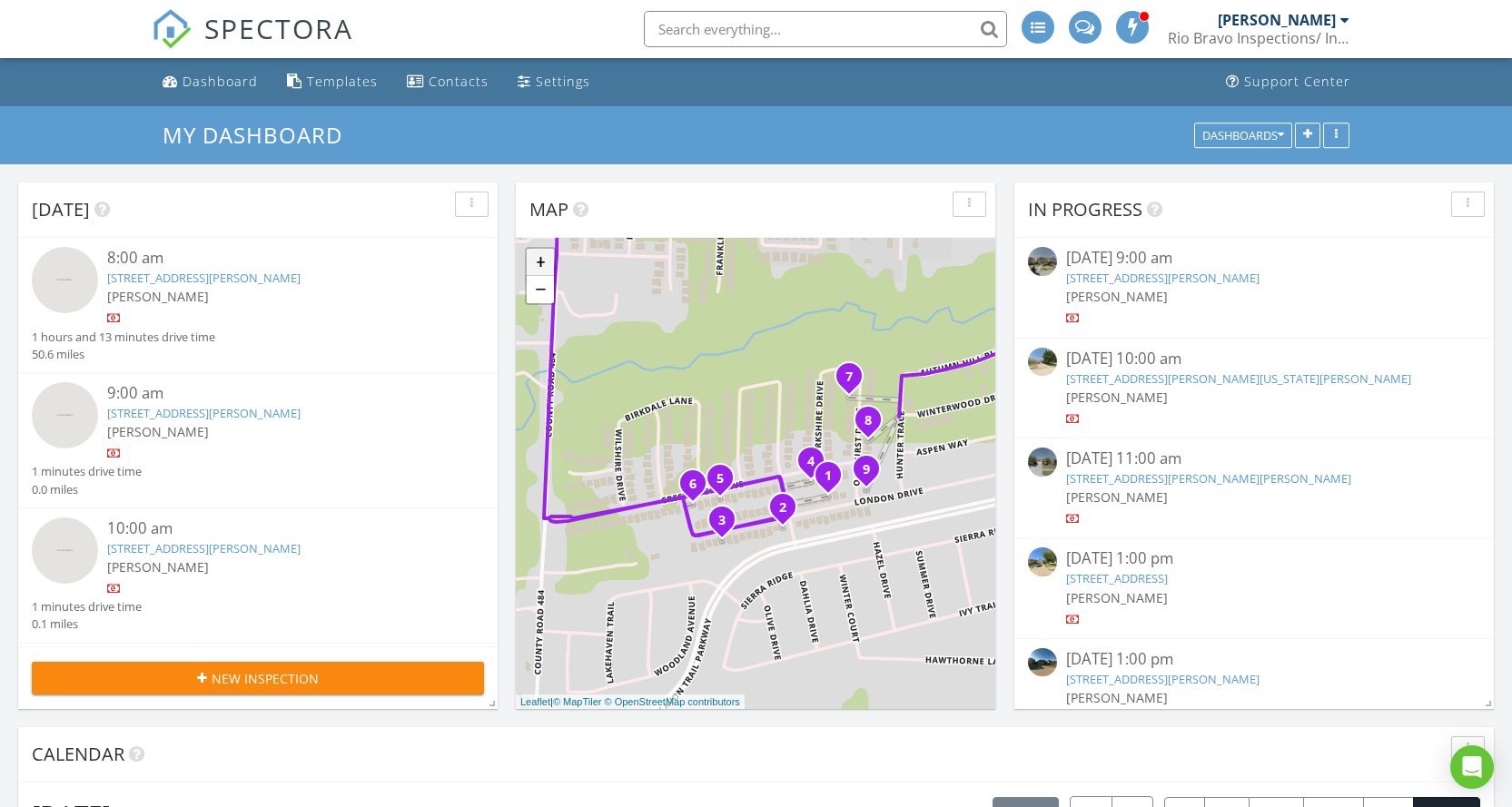click on "+" at bounding box center (540, 262) 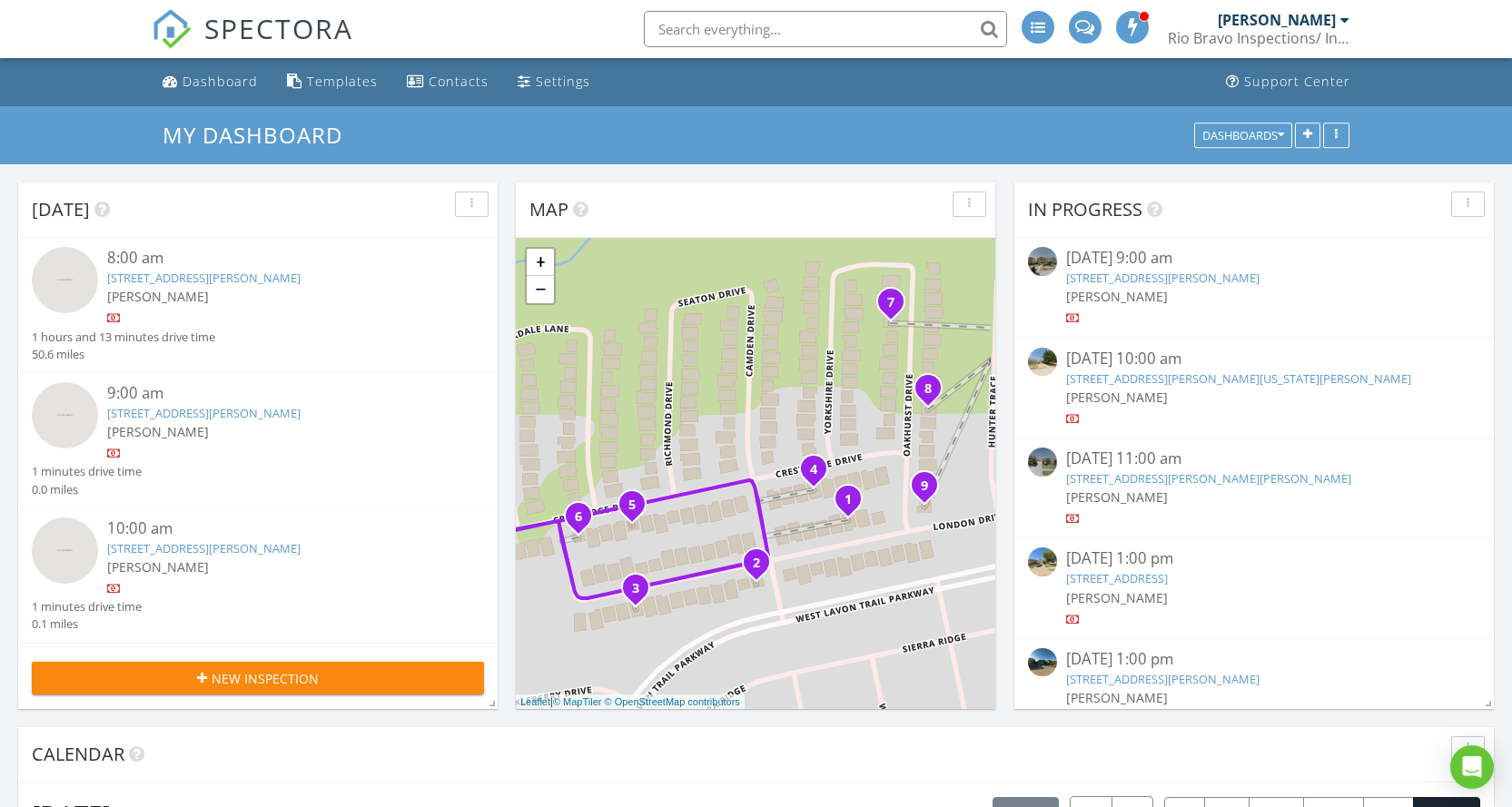 drag, startPoint x: 833, startPoint y: 328, endPoint x: 776, endPoint y: 330, distance: 57.03508 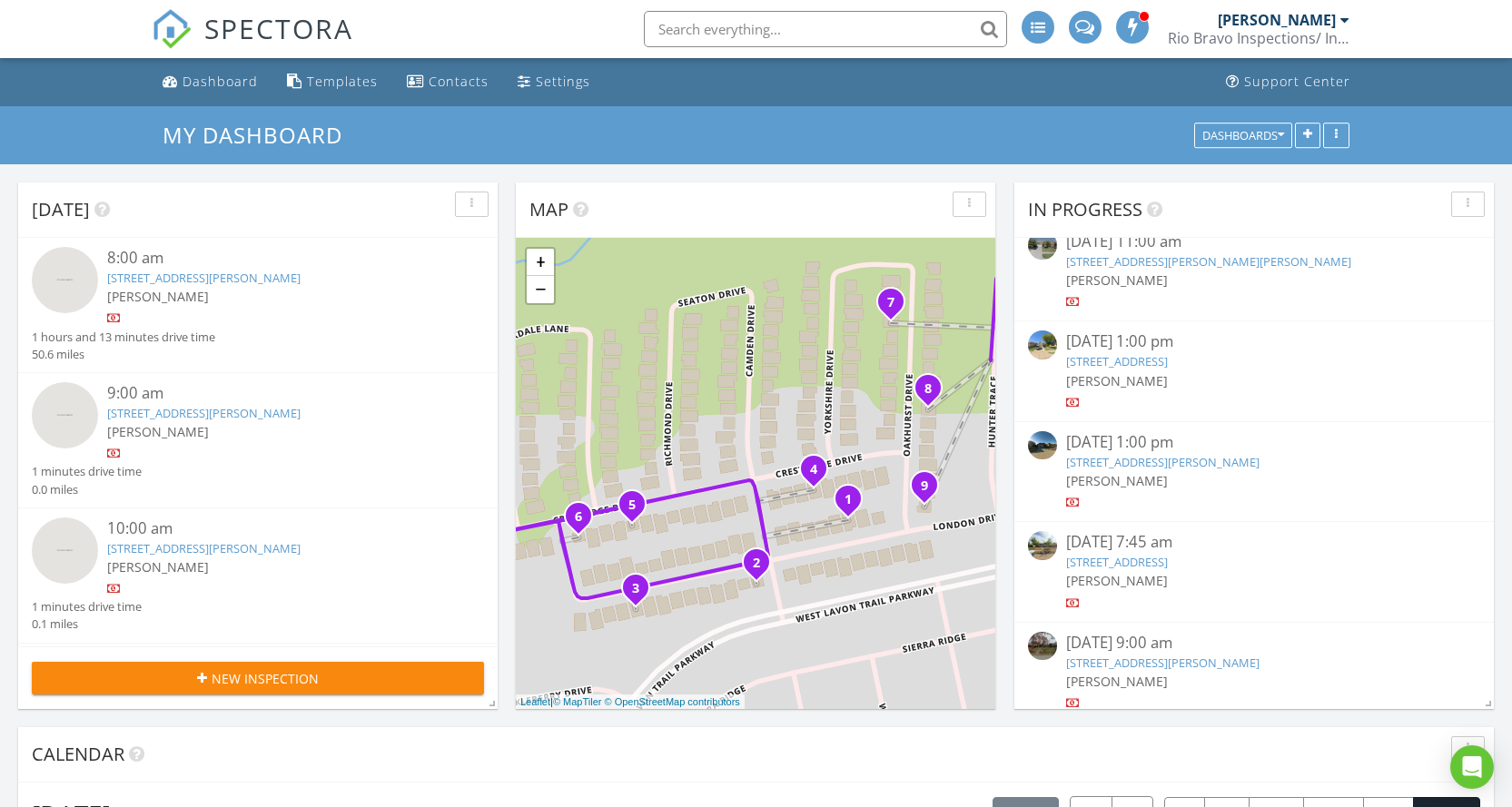 scroll, scrollTop: 454, scrollLeft: 0, axis: vertical 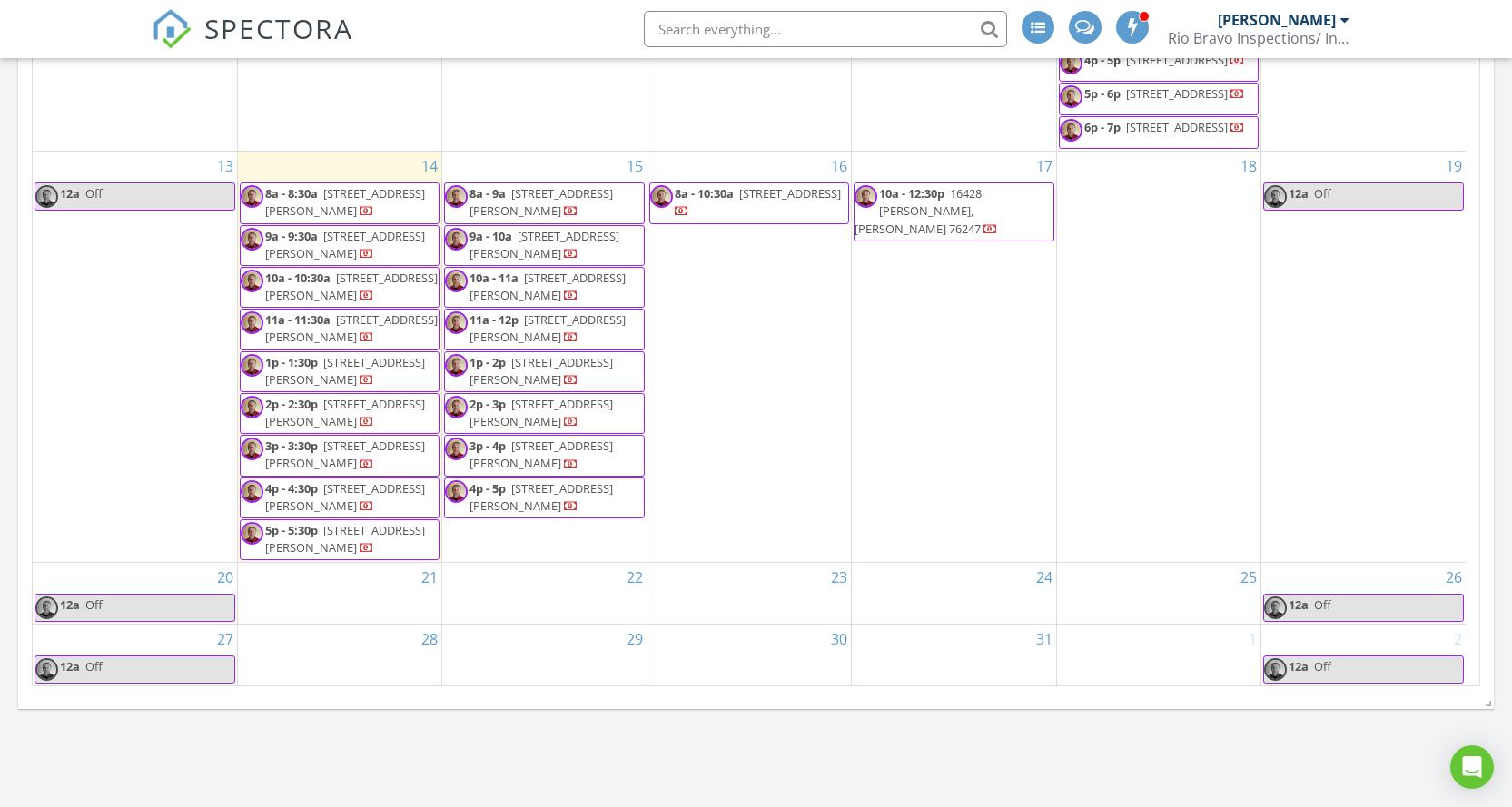 click on "[STREET_ADDRESS][PERSON_NAME]" at bounding box center (345, 202) 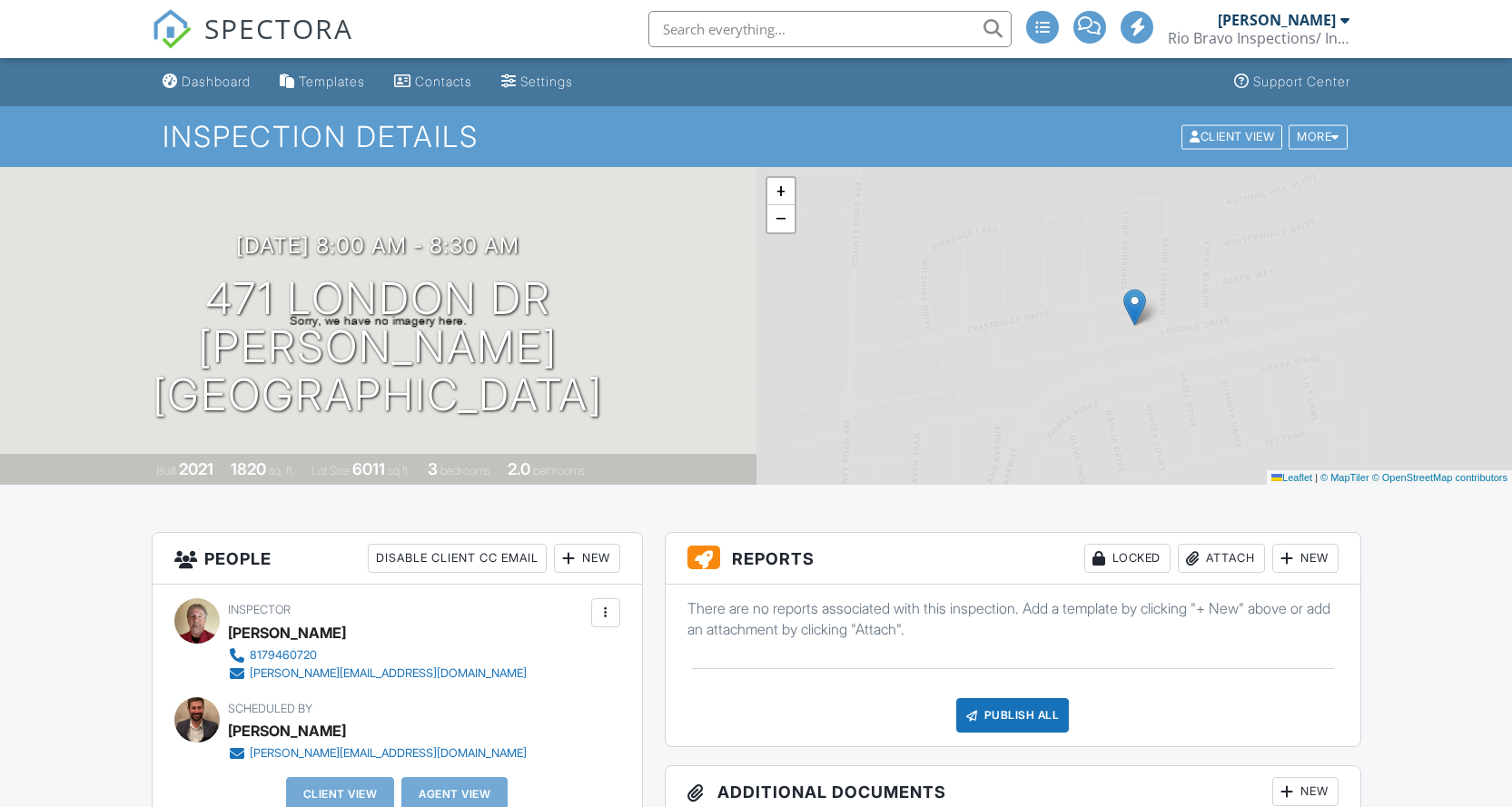 scroll, scrollTop: 0, scrollLeft: 0, axis: both 